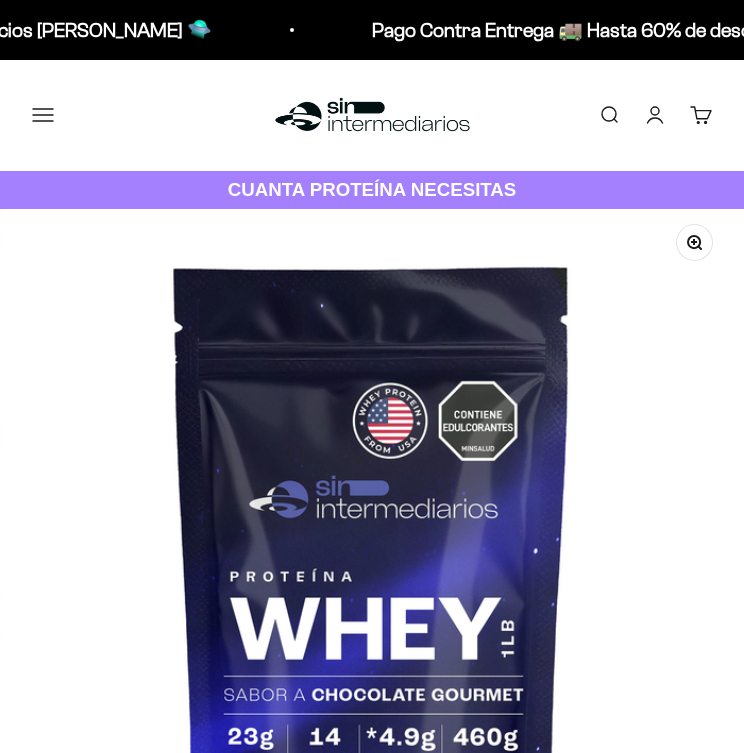 scroll, scrollTop: 0, scrollLeft: 0, axis: both 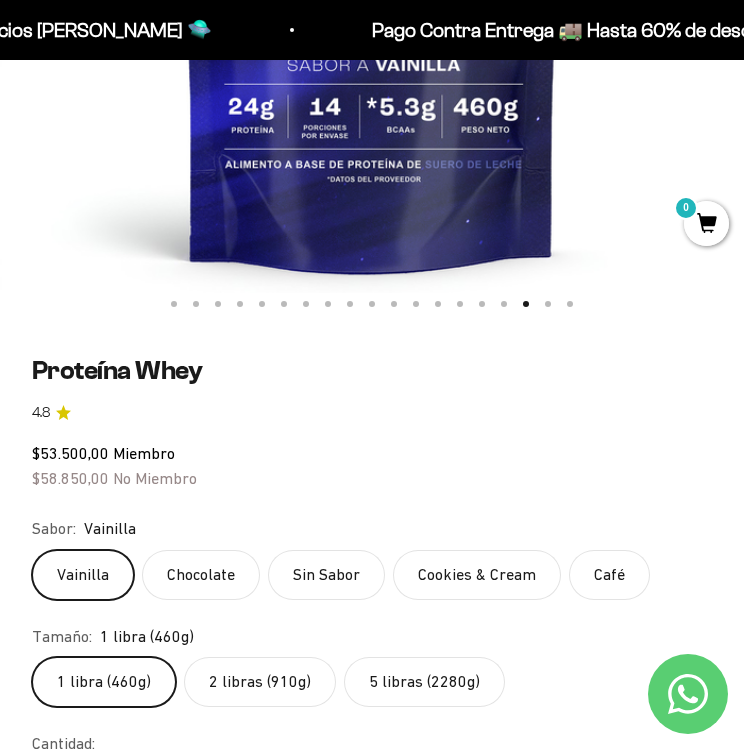 click on "2 libras (910g)" 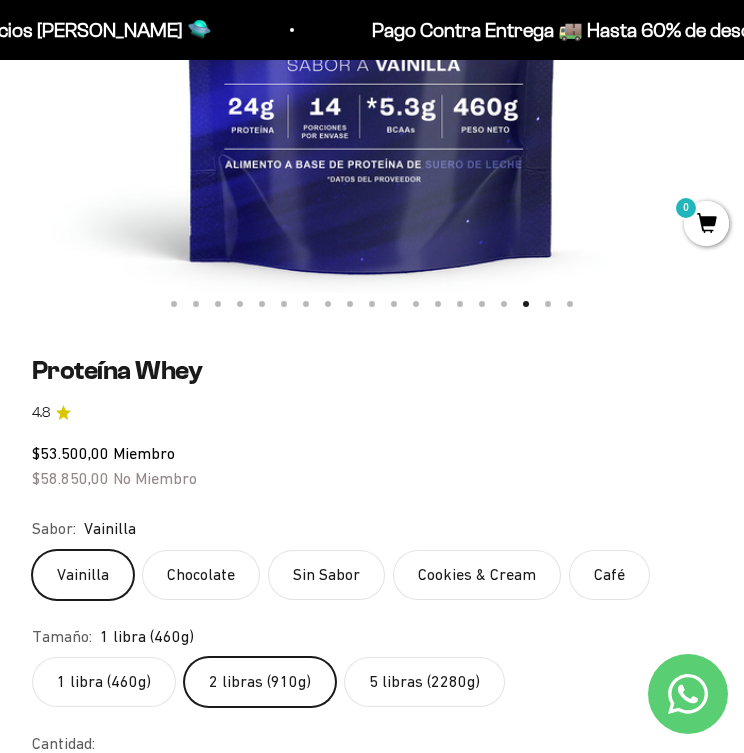 scroll, scrollTop: 0, scrollLeft: 2984, axis: horizontal 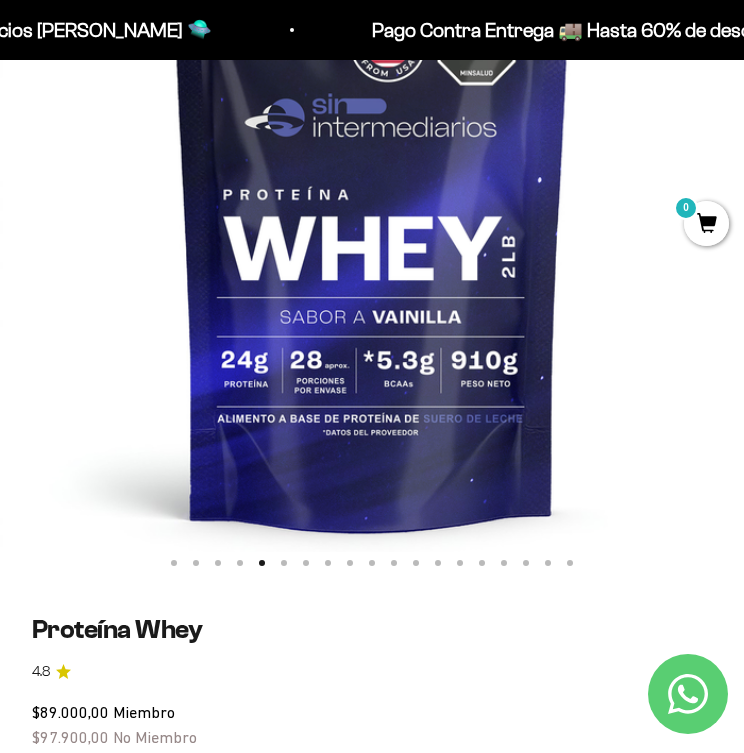 click at bounding box center [372, 210] 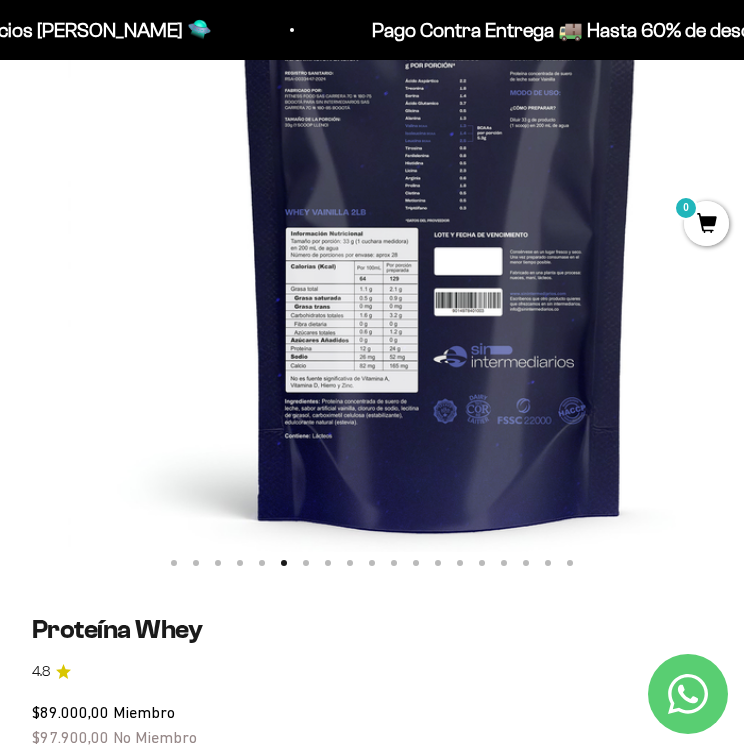 scroll, scrollTop: 0, scrollLeft: 3730, axis: horizontal 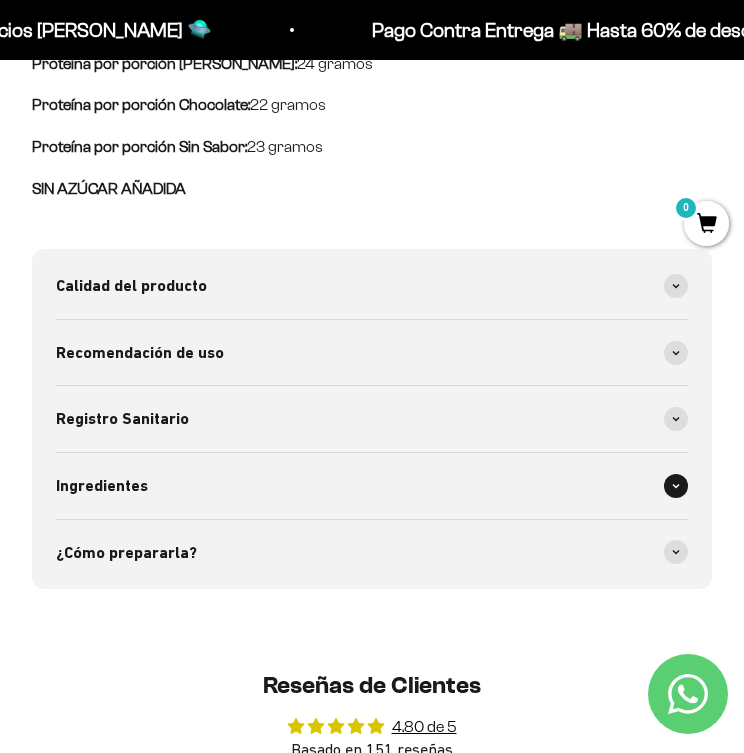 click on "Ingredientes" at bounding box center [102, 486] 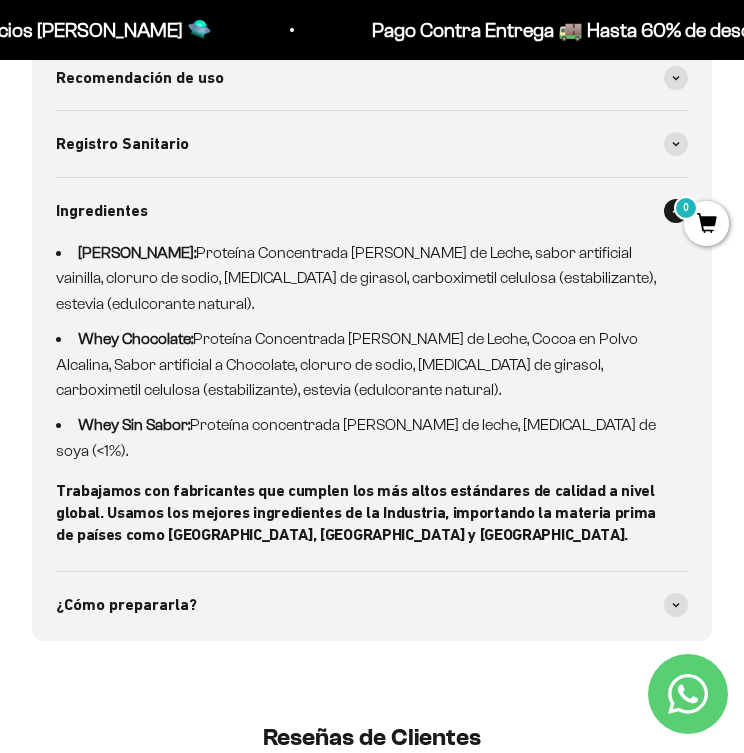 scroll, scrollTop: 2188, scrollLeft: 0, axis: vertical 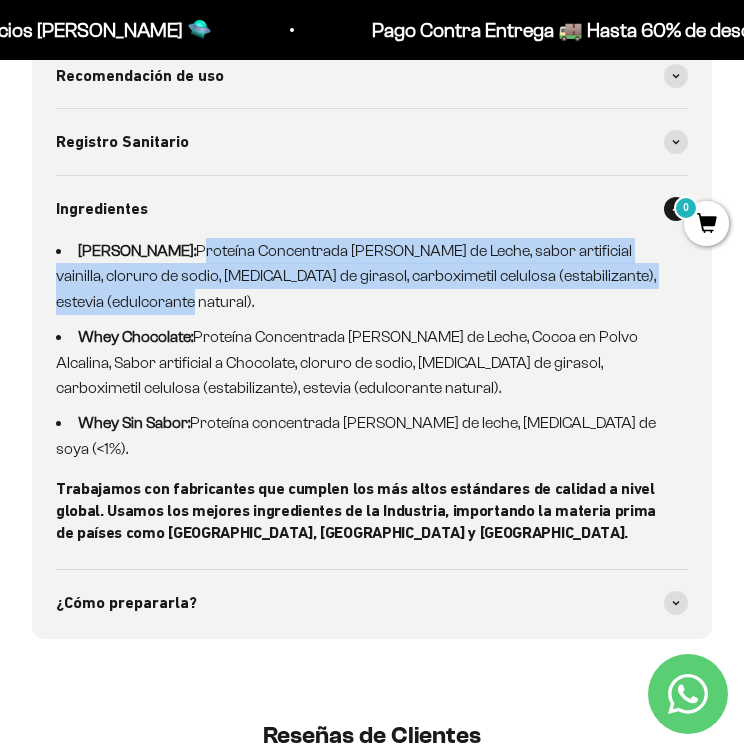 drag, startPoint x: 173, startPoint y: 248, endPoint x: 117, endPoint y: 304, distance: 79.19596 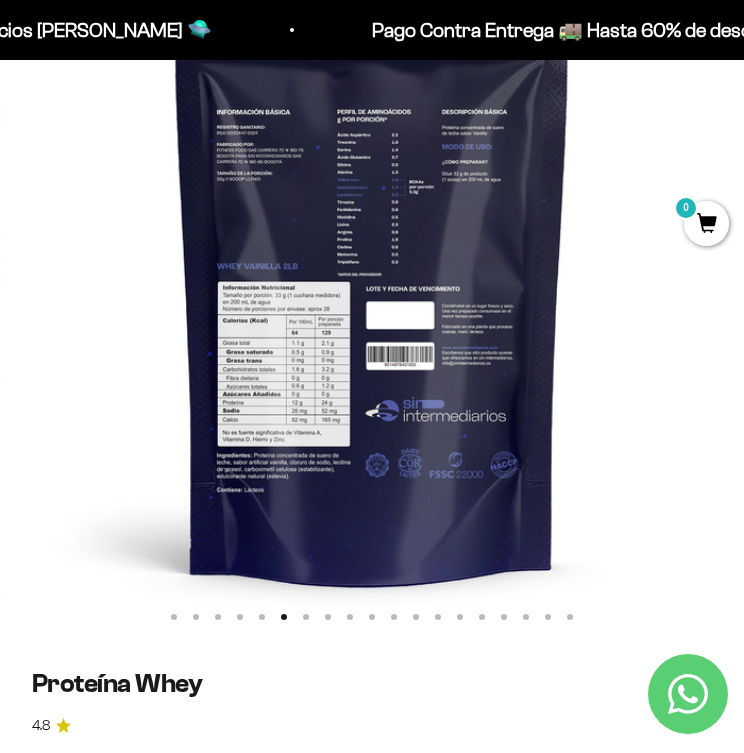 scroll, scrollTop: 297, scrollLeft: 0, axis: vertical 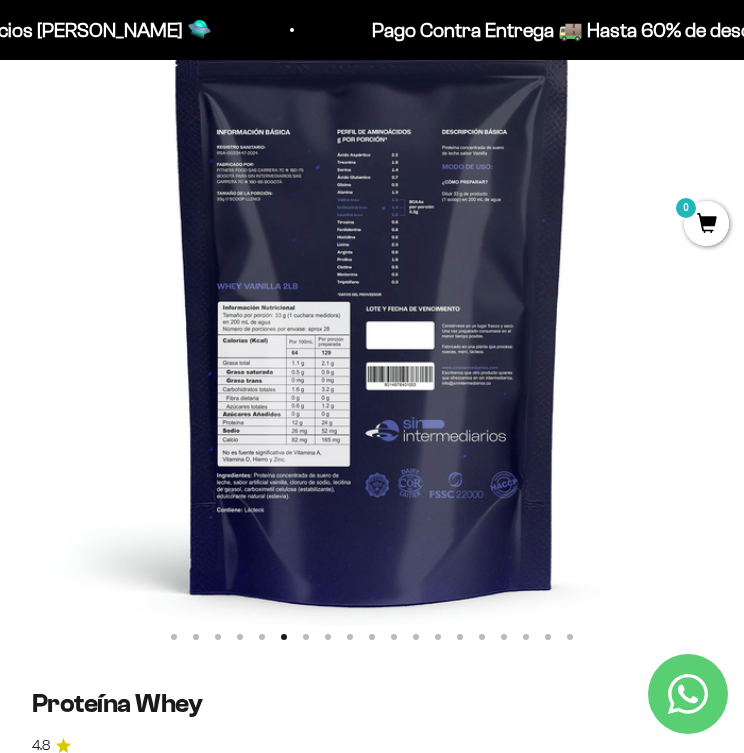click at bounding box center [372, 284] 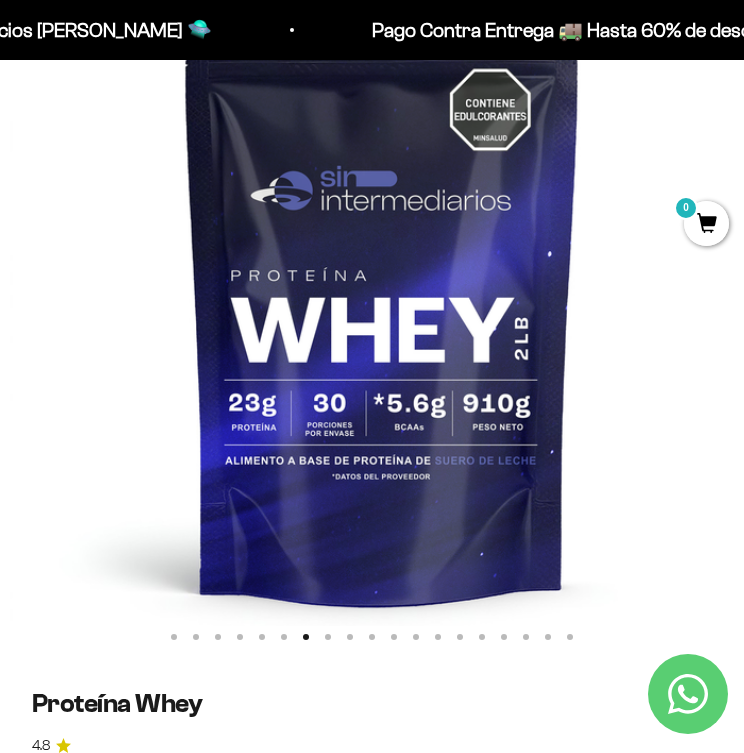 scroll, scrollTop: 0, scrollLeft: 4476, axis: horizontal 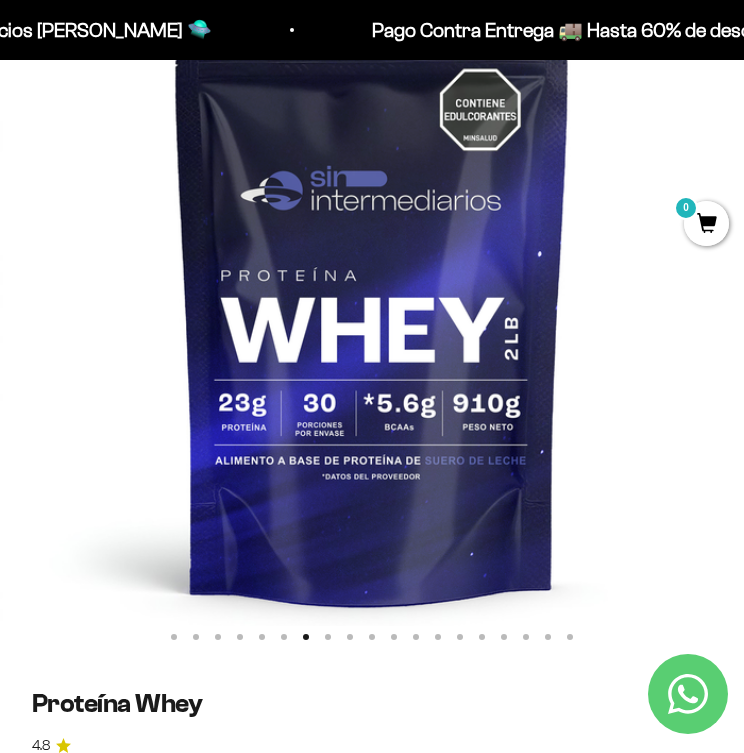click on "Ir al artículo 1" 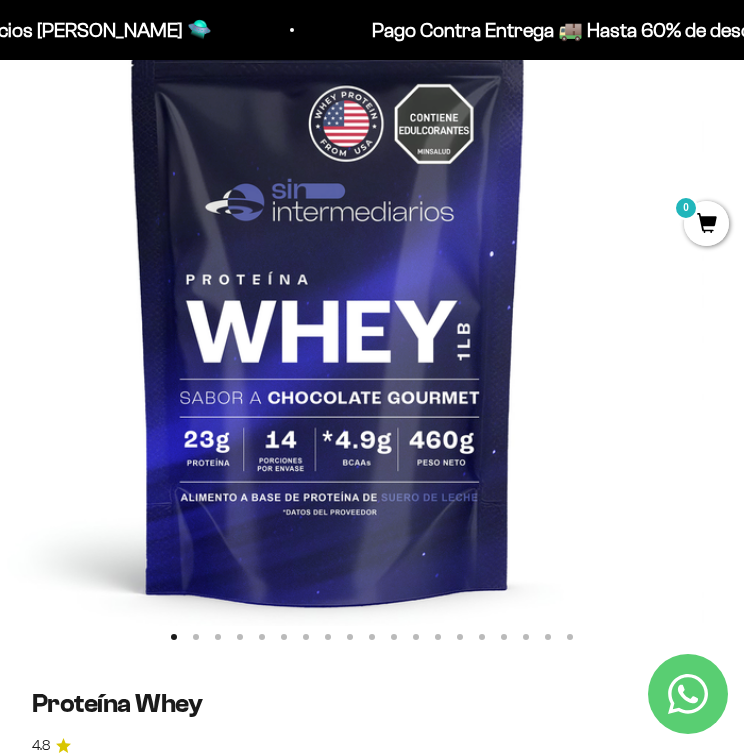 scroll, scrollTop: 0, scrollLeft: 0, axis: both 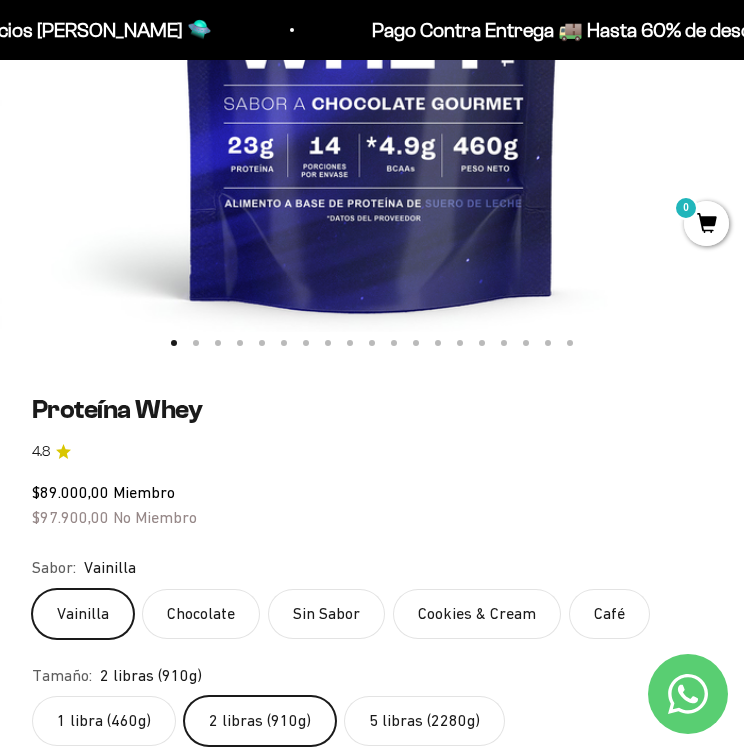 click on "Vainilla" 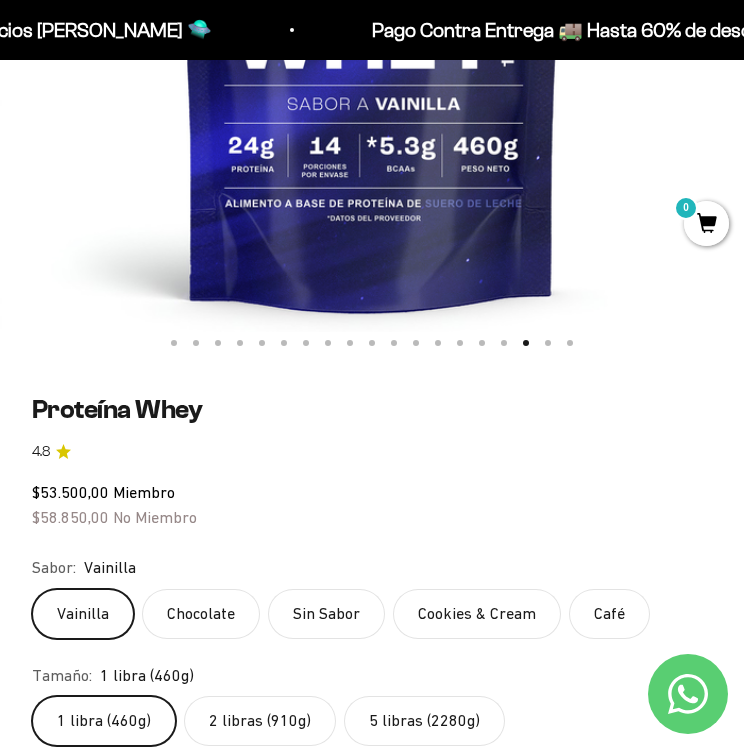 click on "2 libras (910g)" 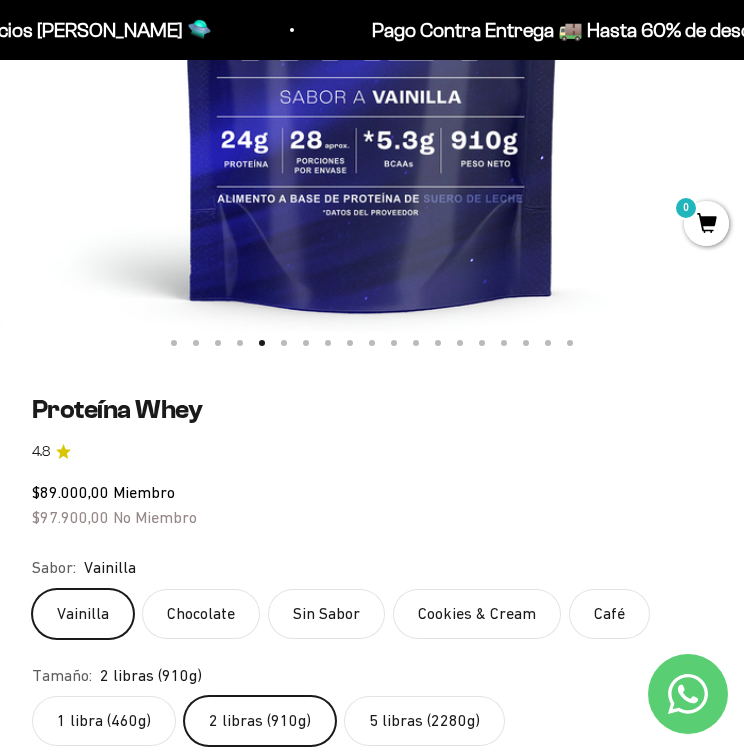 click on "Chocolate" 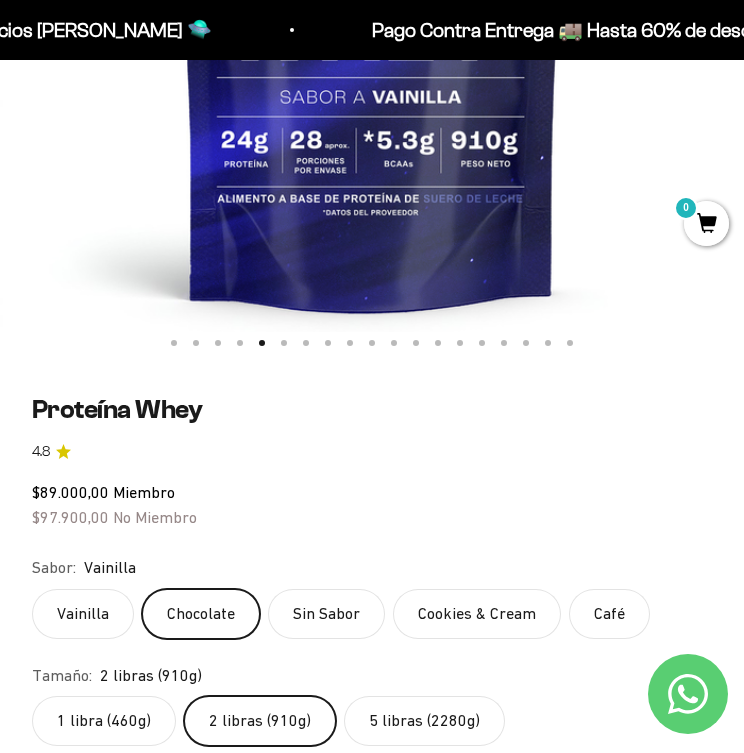 scroll, scrollTop: 0, scrollLeft: 1492, axis: horizontal 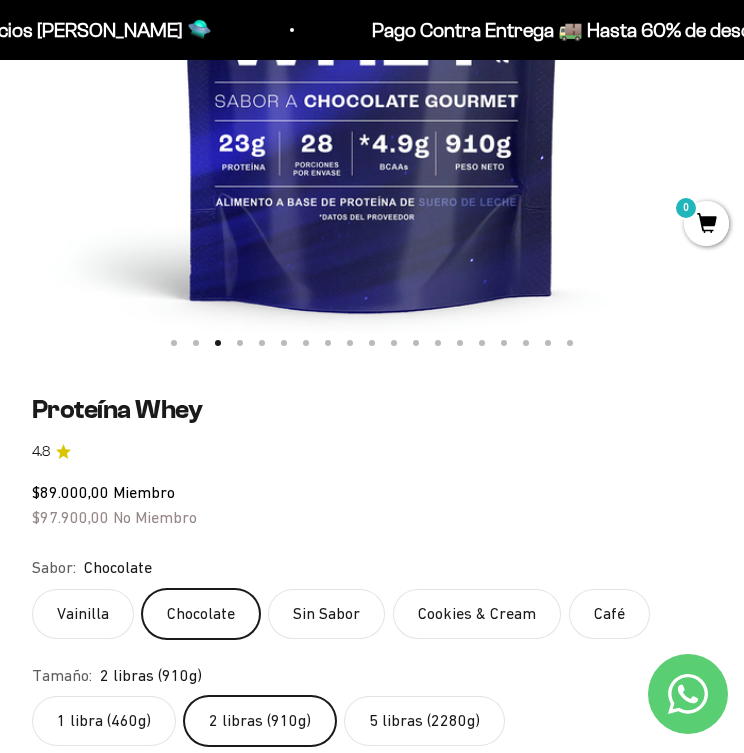 click on "Vainilla" 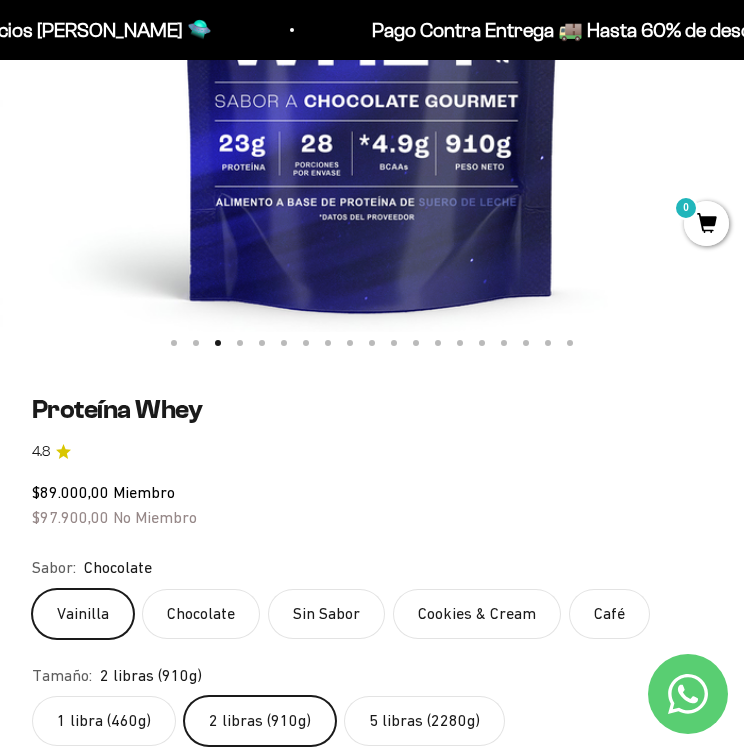 scroll, scrollTop: 0, scrollLeft: 2984, axis: horizontal 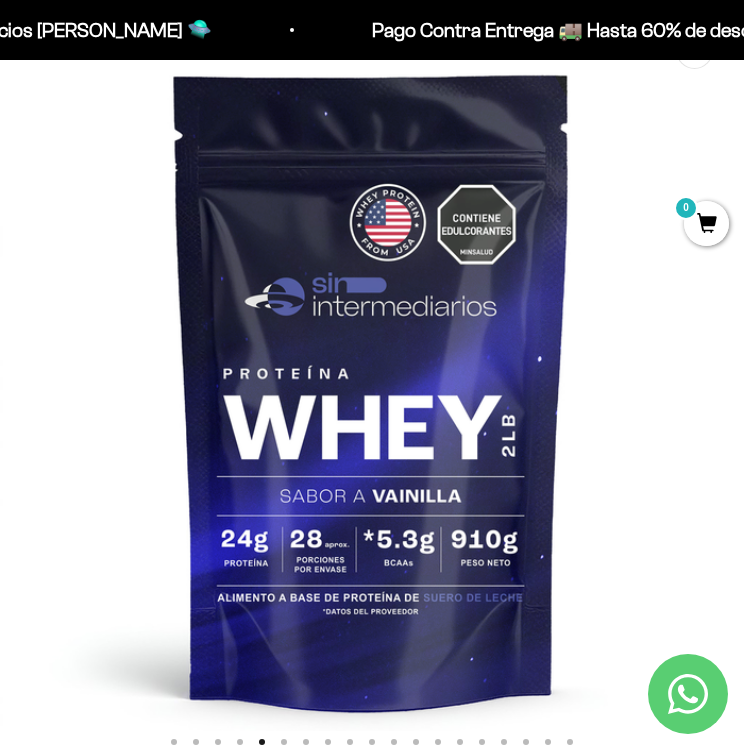 click at bounding box center (372, 389) 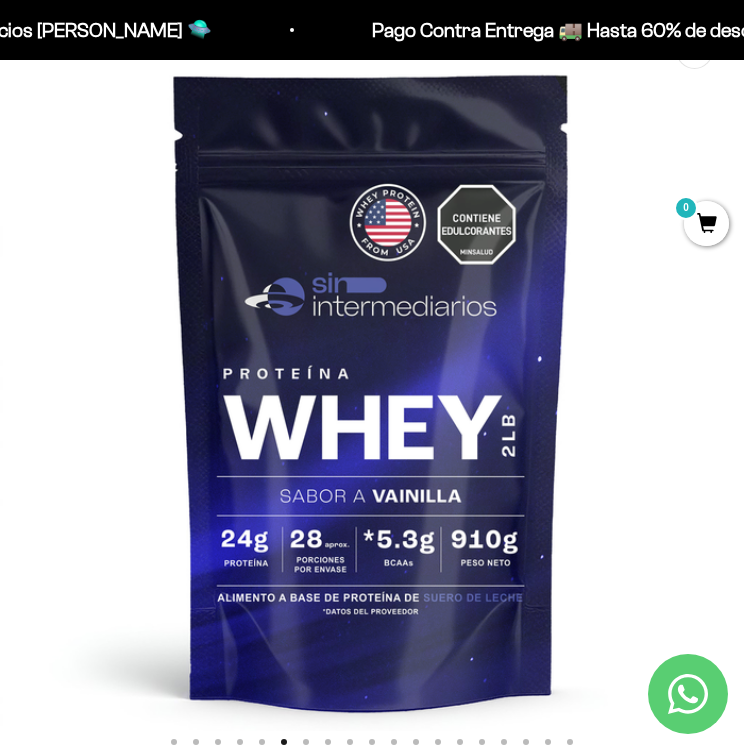 click at bounding box center [372, 389] 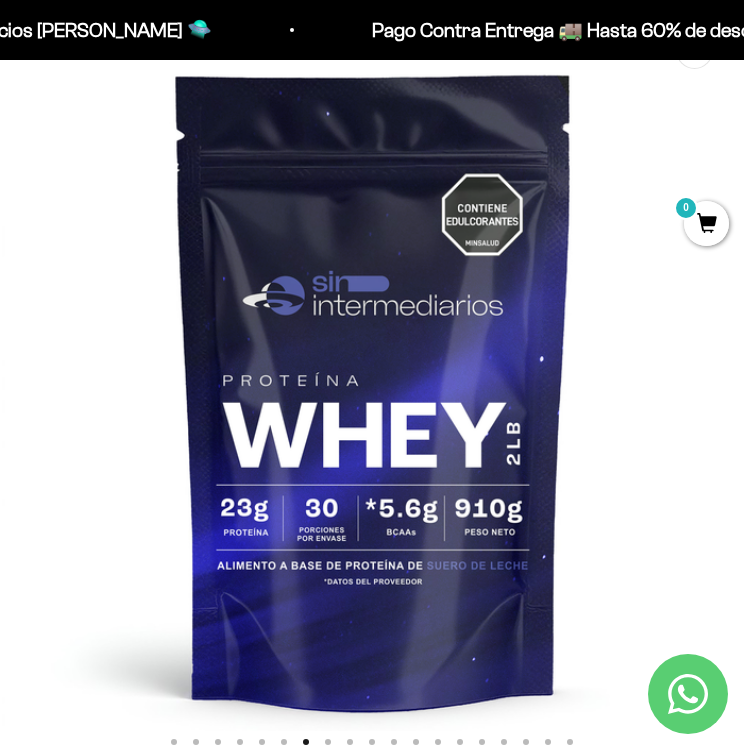 scroll, scrollTop: 0, scrollLeft: 4476, axis: horizontal 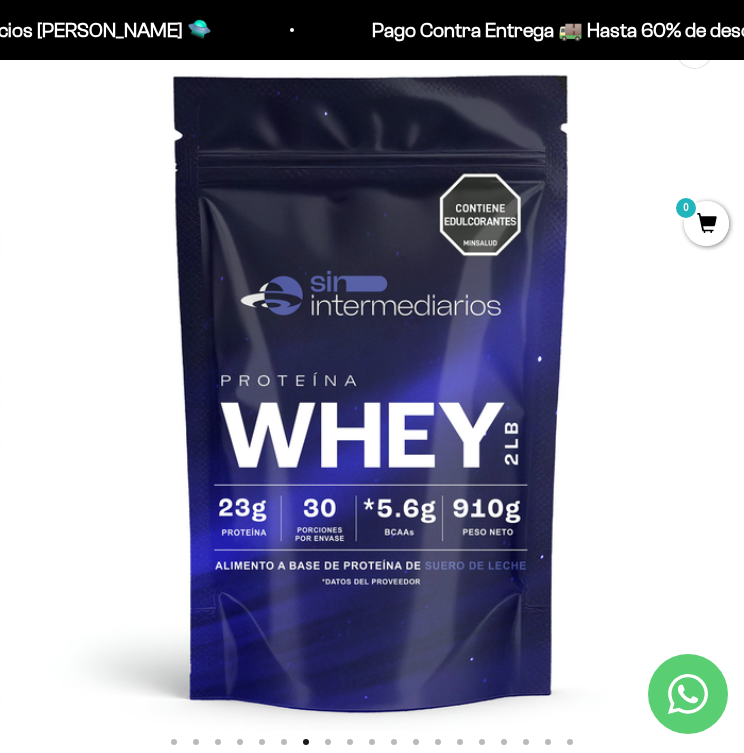 click at bounding box center (372, 389) 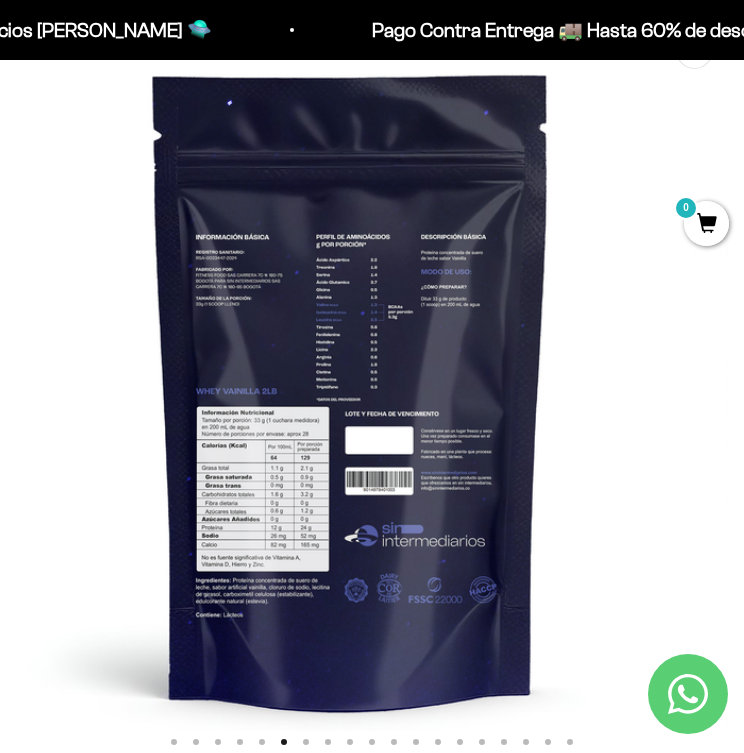 scroll, scrollTop: 0, scrollLeft: 3730, axis: horizontal 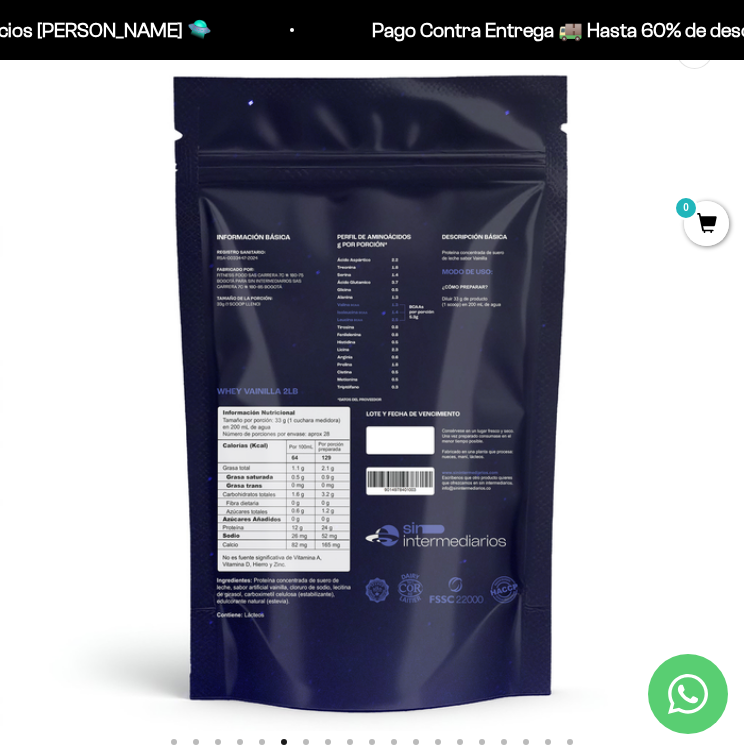 click at bounding box center [372, 389] 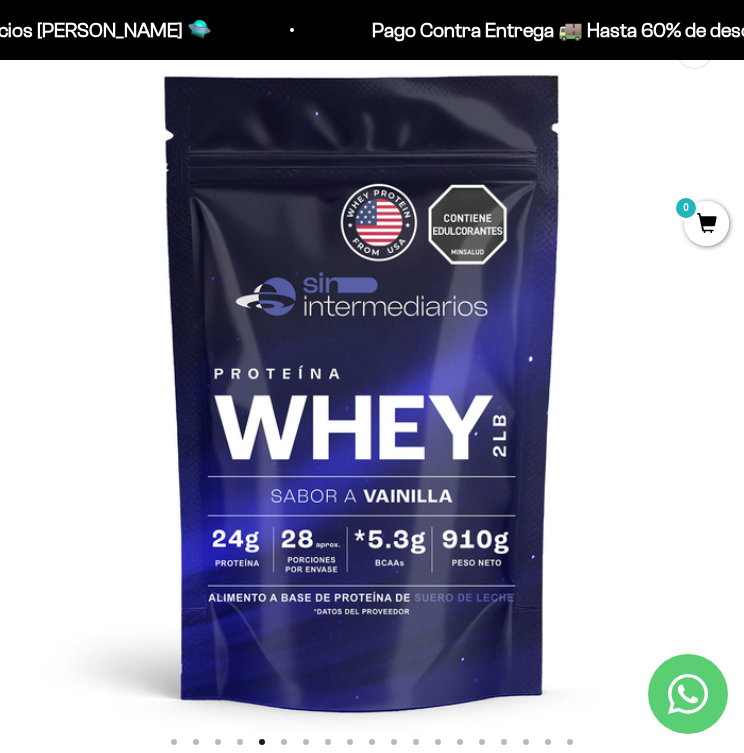 scroll, scrollTop: 0, scrollLeft: 2984, axis: horizontal 